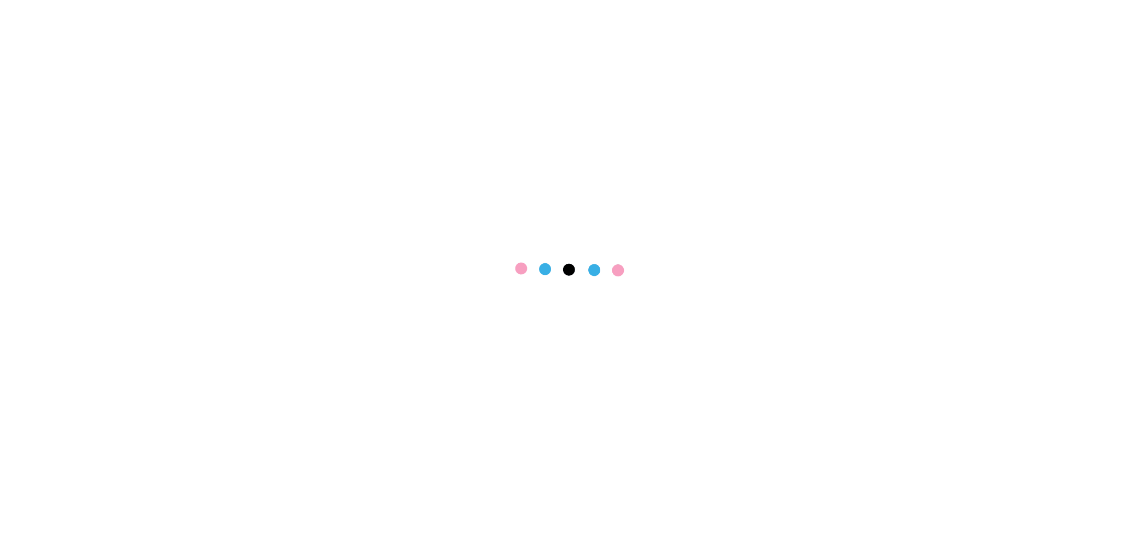 scroll, scrollTop: 0, scrollLeft: 0, axis: both 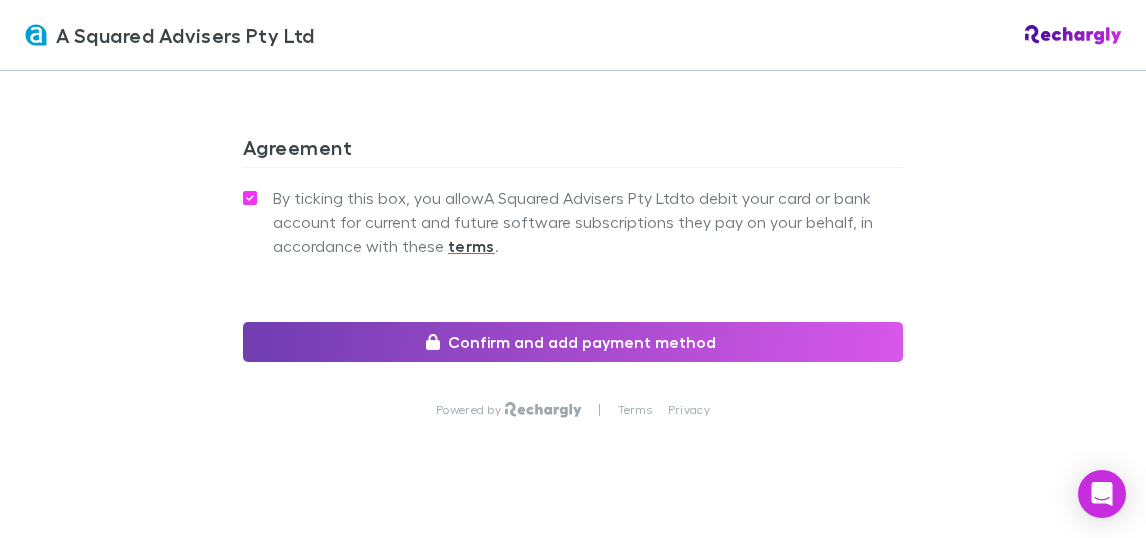 click on "Confirm and add payment method" at bounding box center (573, 342) 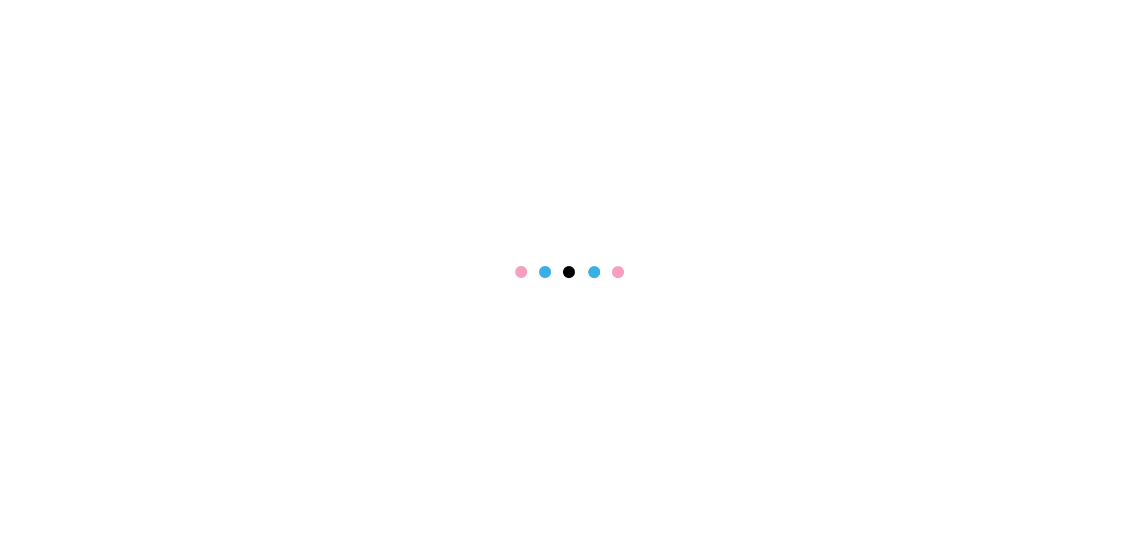 scroll, scrollTop: 0, scrollLeft: 0, axis: both 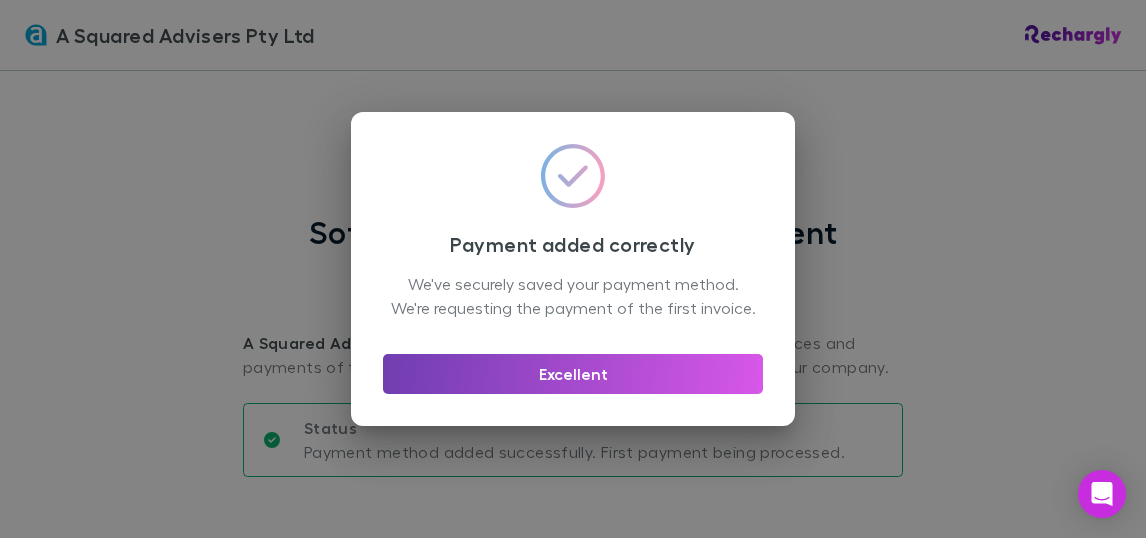 click on "Excellent" at bounding box center [573, 374] 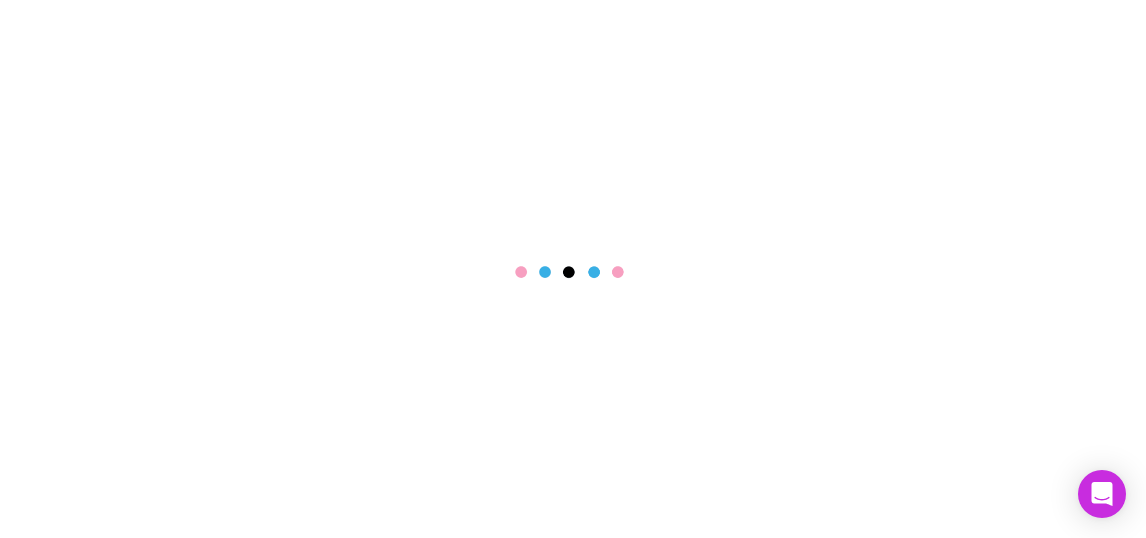 scroll, scrollTop: 0, scrollLeft: 0, axis: both 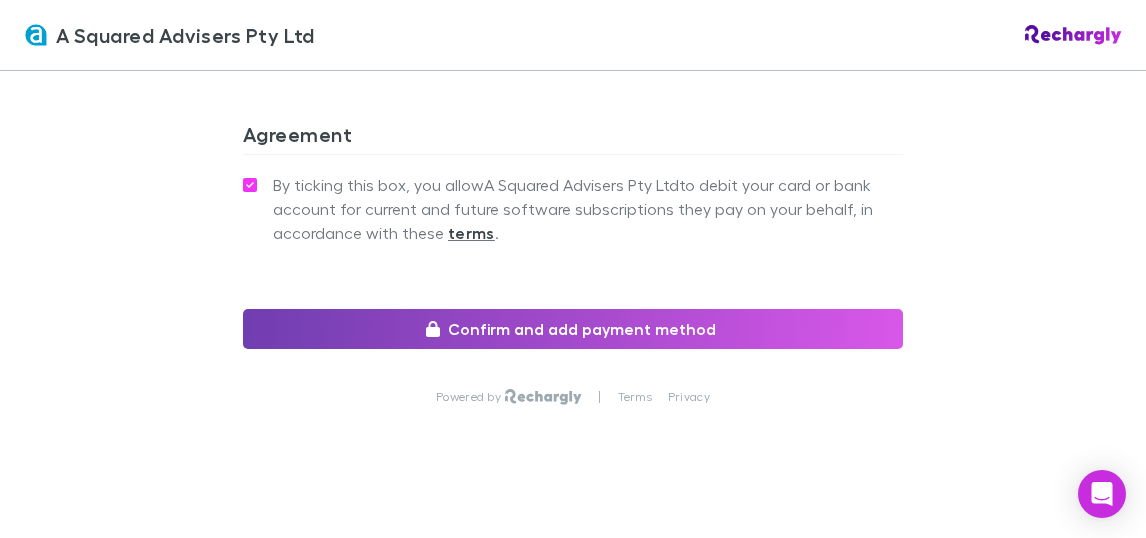 click on "Confirm and add payment method" at bounding box center (573, 329) 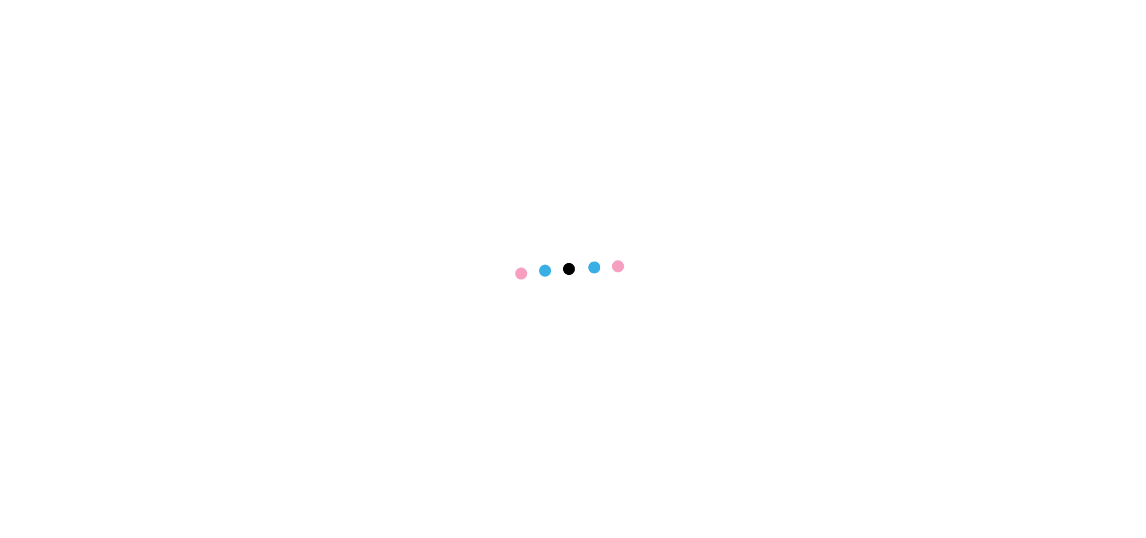 scroll, scrollTop: 0, scrollLeft: 0, axis: both 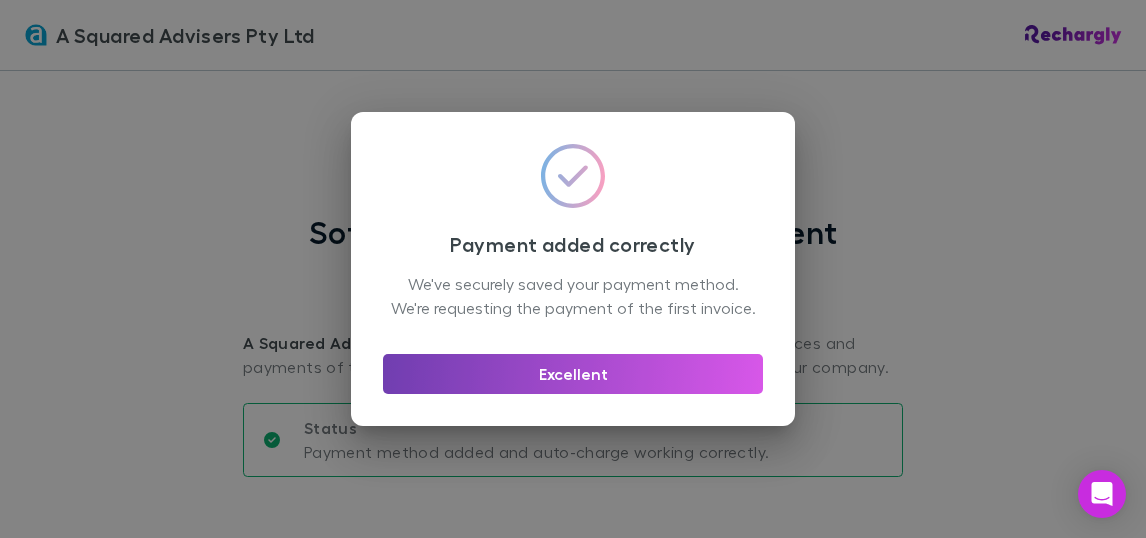 click on "Excellent" at bounding box center (573, 374) 